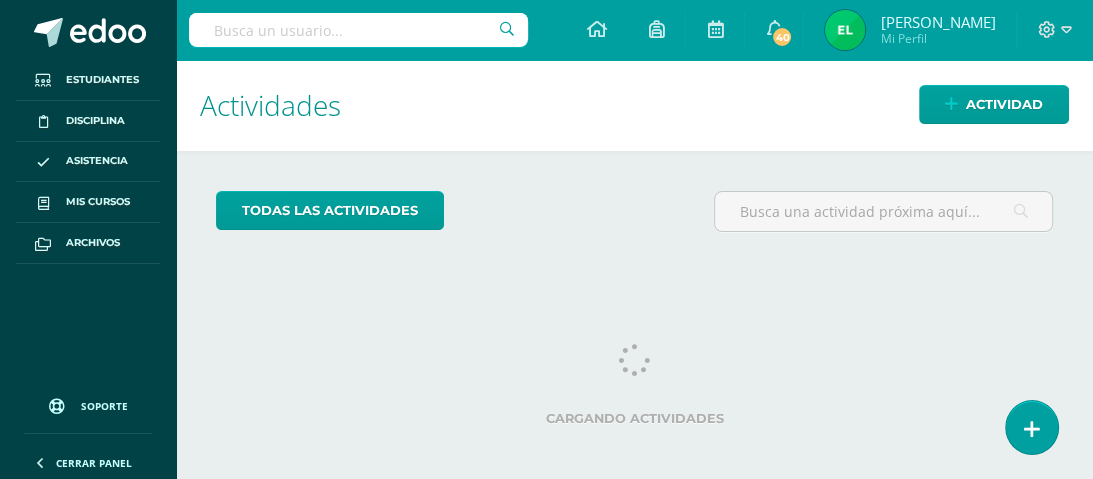 scroll, scrollTop: 0, scrollLeft: 0, axis: both 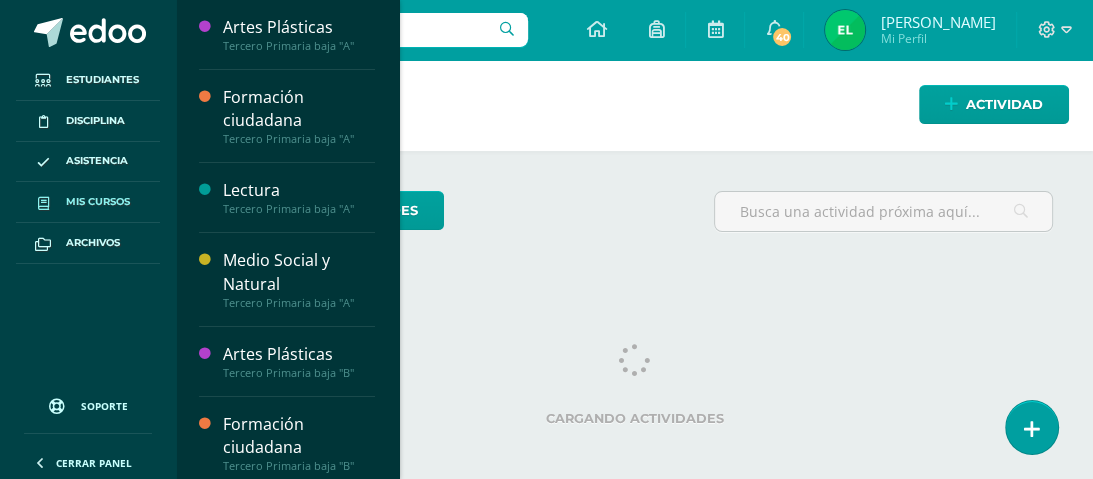 click on "Mis cursos" at bounding box center [98, 202] 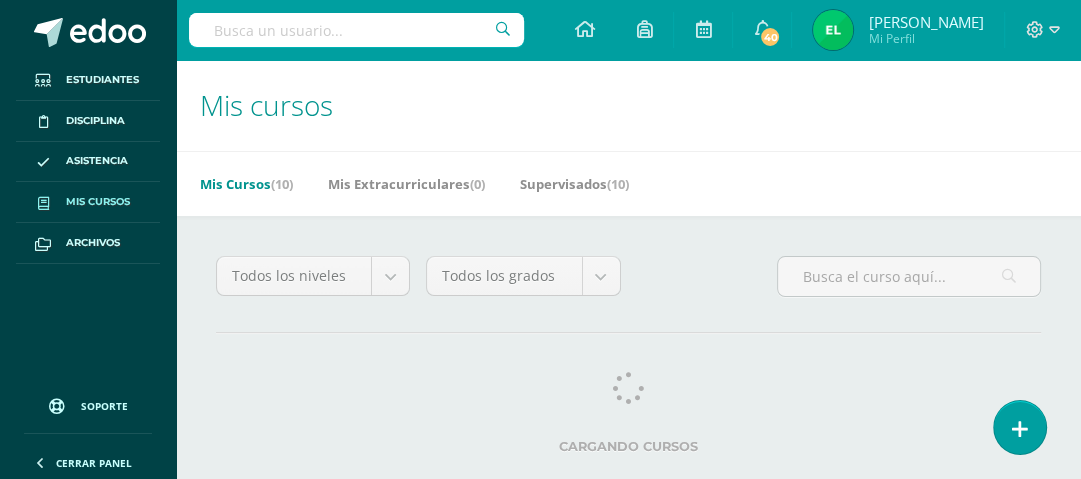 scroll, scrollTop: 0, scrollLeft: 0, axis: both 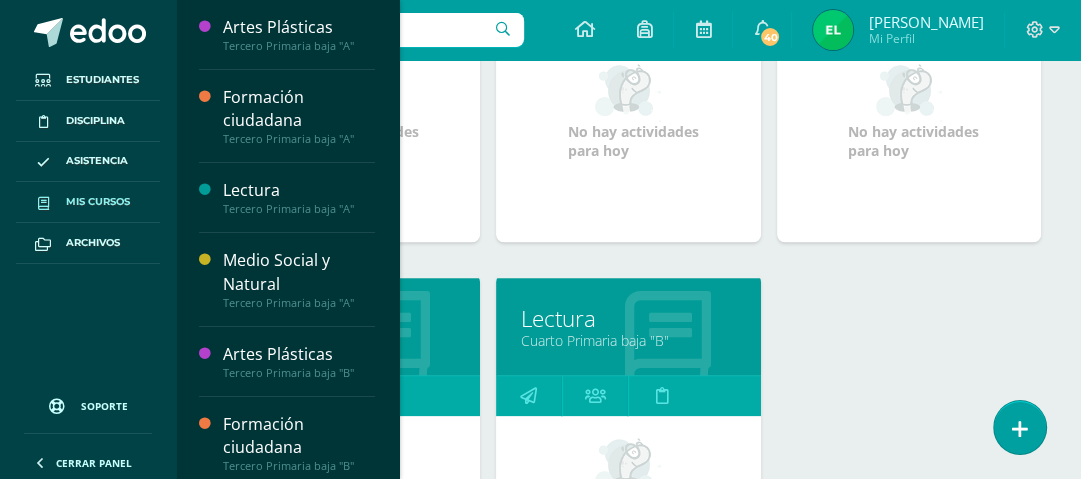 click on "Lectura" at bounding box center (628, 318) 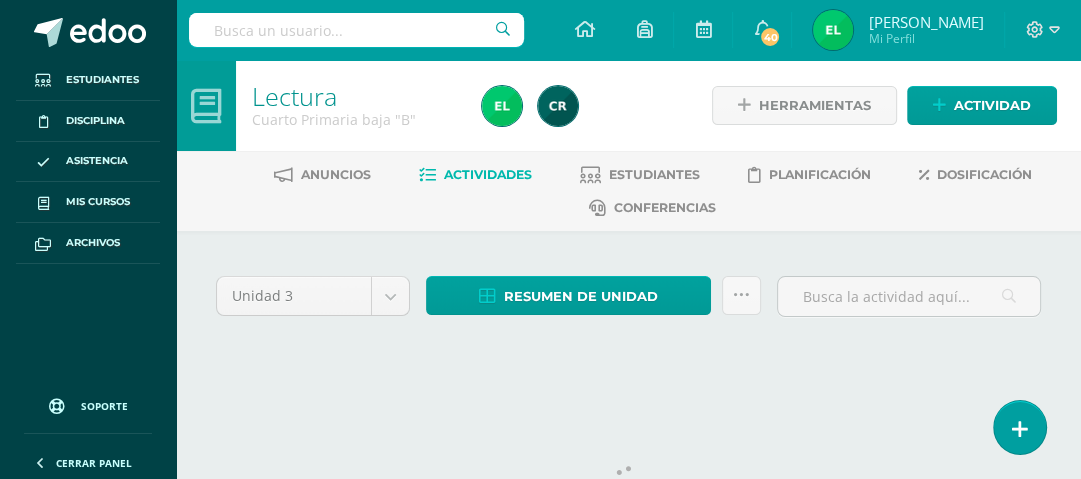 scroll, scrollTop: 0, scrollLeft: 0, axis: both 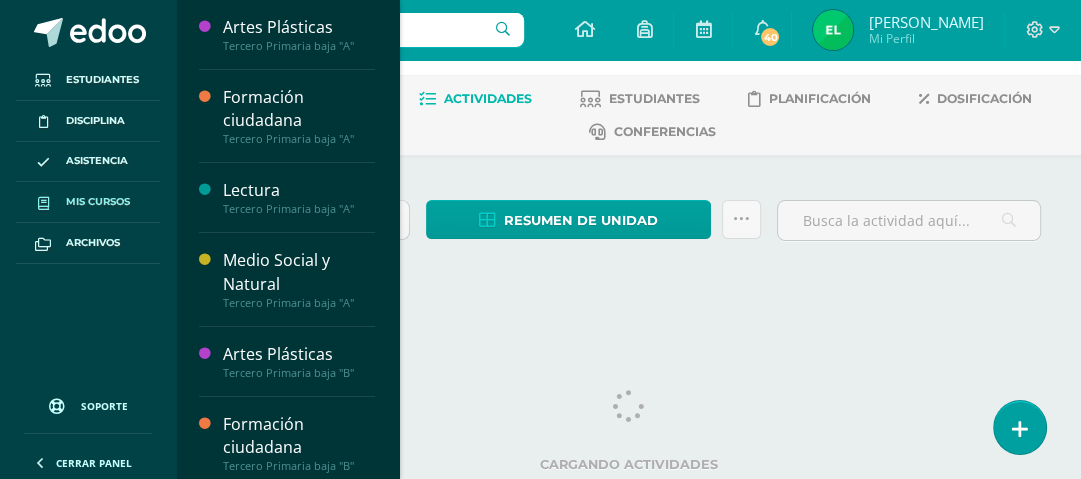 click on "Mis cursos" at bounding box center [98, 202] 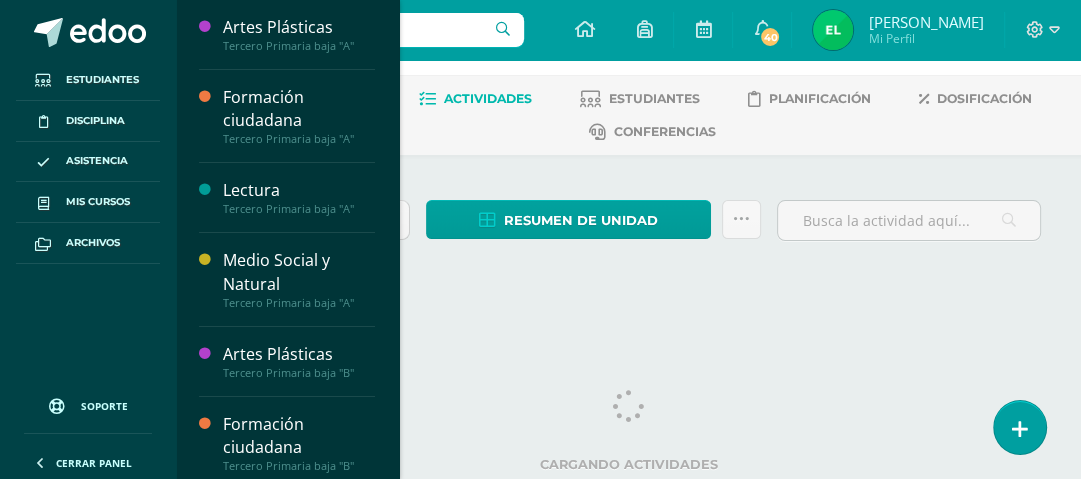 scroll, scrollTop: 252, scrollLeft: 0, axis: vertical 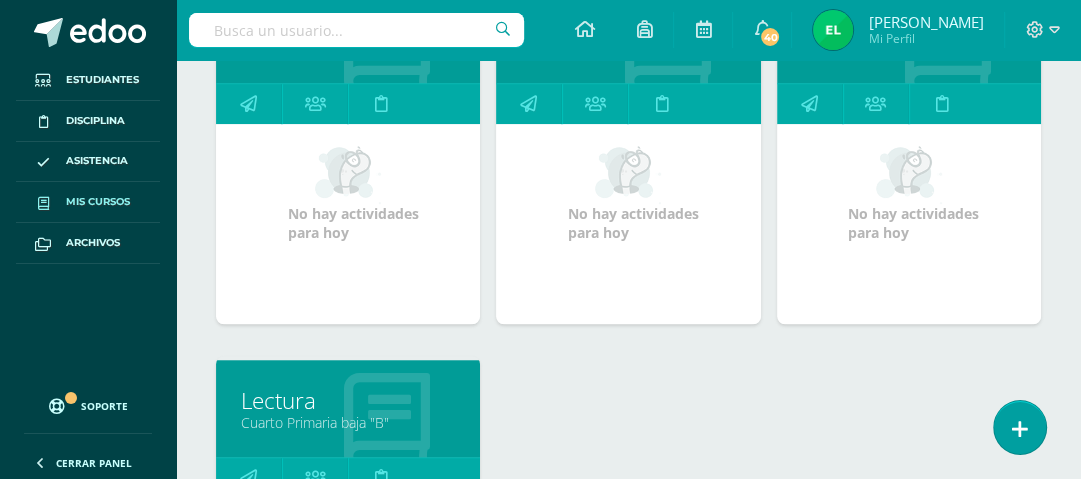 click on "Cuarto Primaria baja "B"" at bounding box center [348, 422] 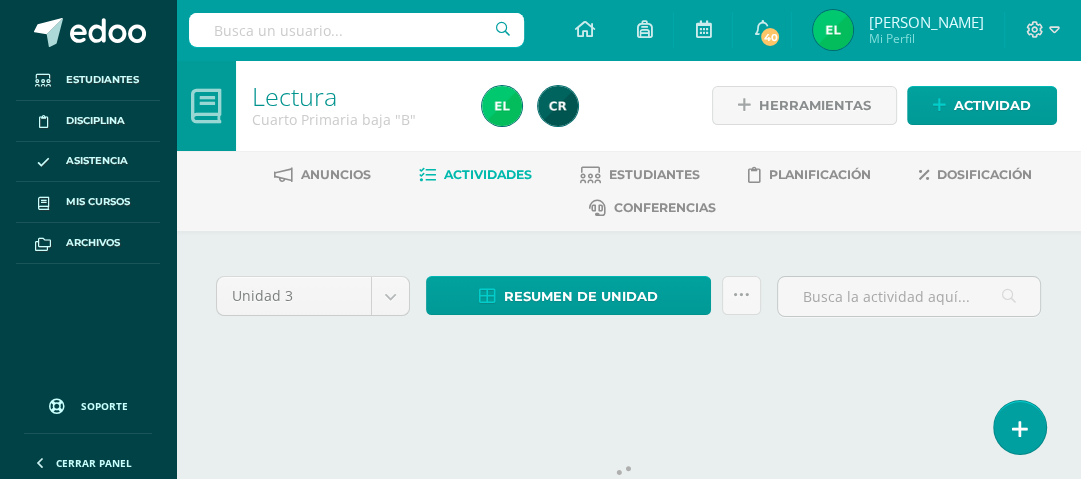 scroll, scrollTop: 0, scrollLeft: 0, axis: both 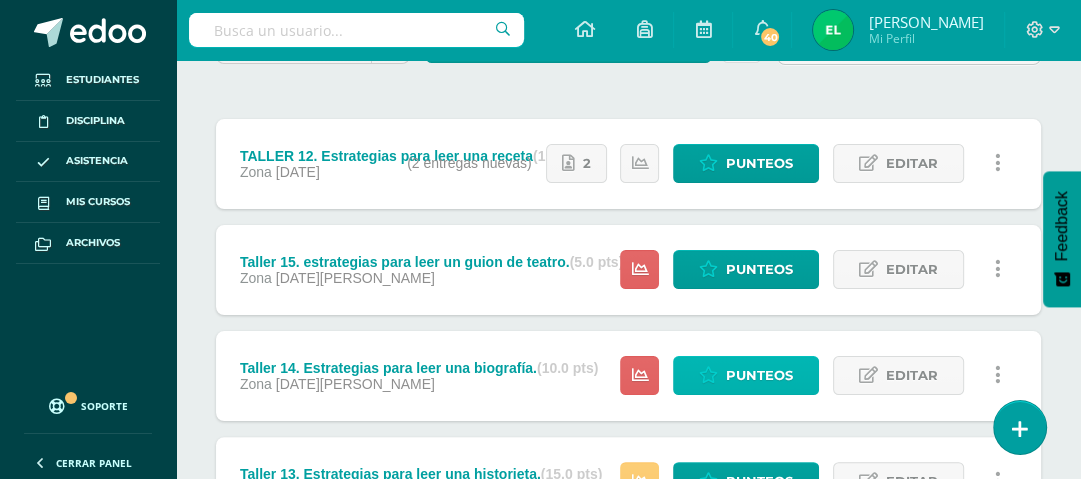 click on "Punteos" at bounding box center [759, 375] 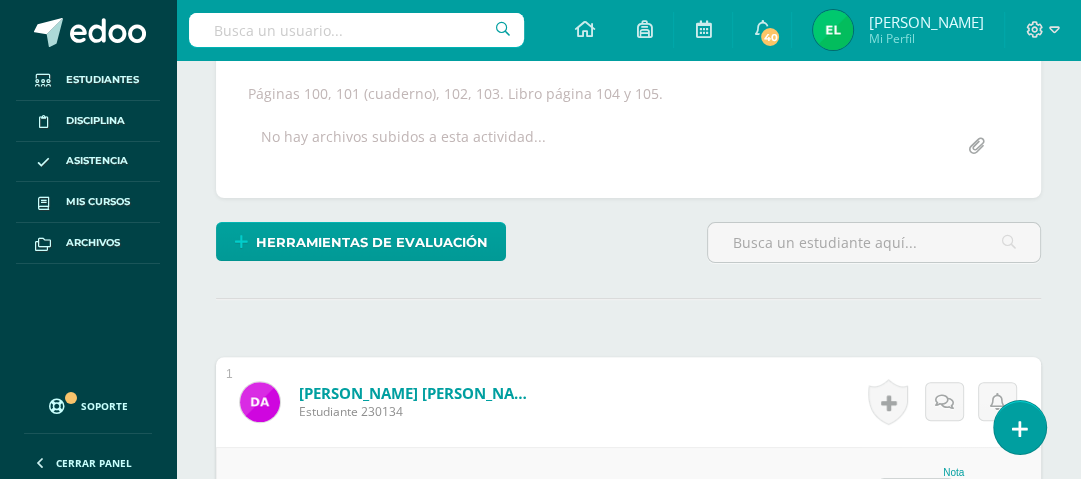 scroll, scrollTop: 391, scrollLeft: 0, axis: vertical 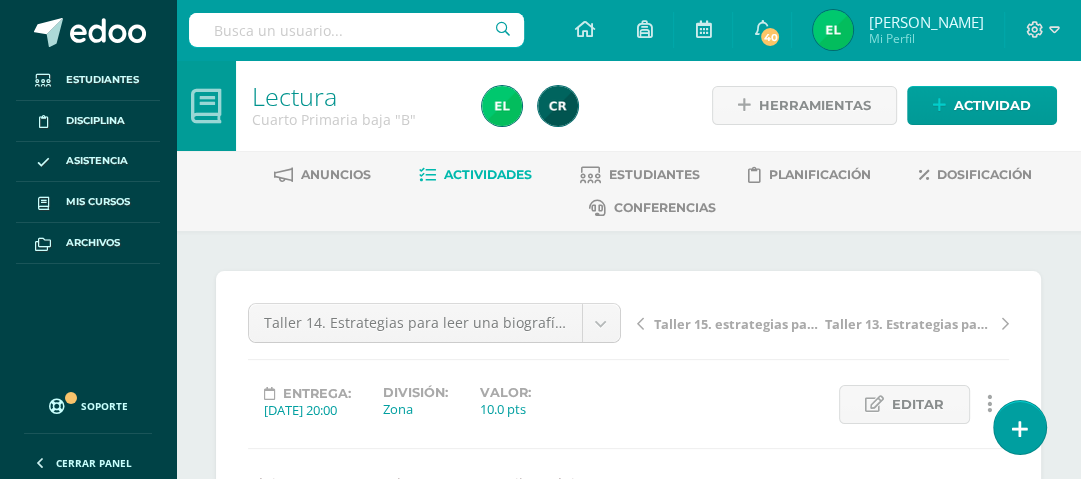 click on "Actividades" at bounding box center [488, 174] 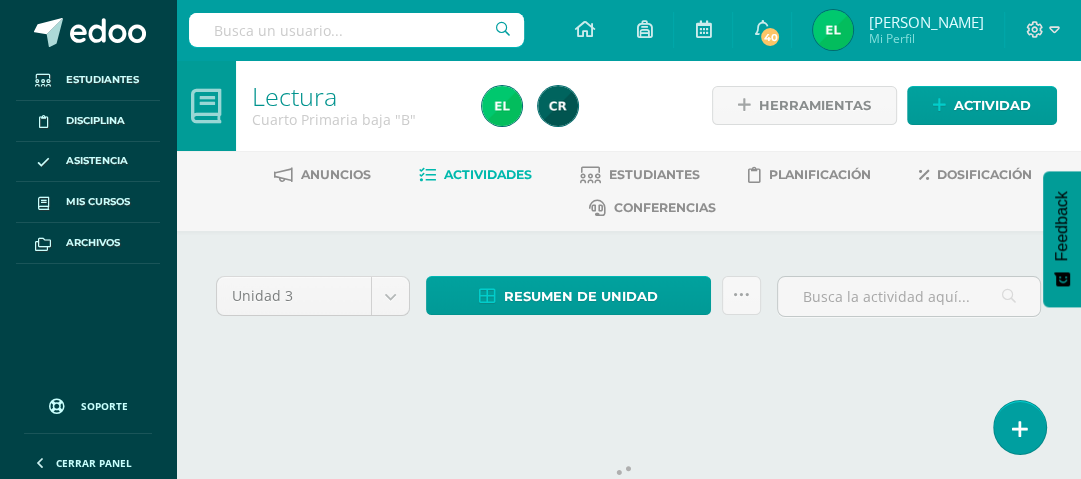 scroll, scrollTop: 0, scrollLeft: 0, axis: both 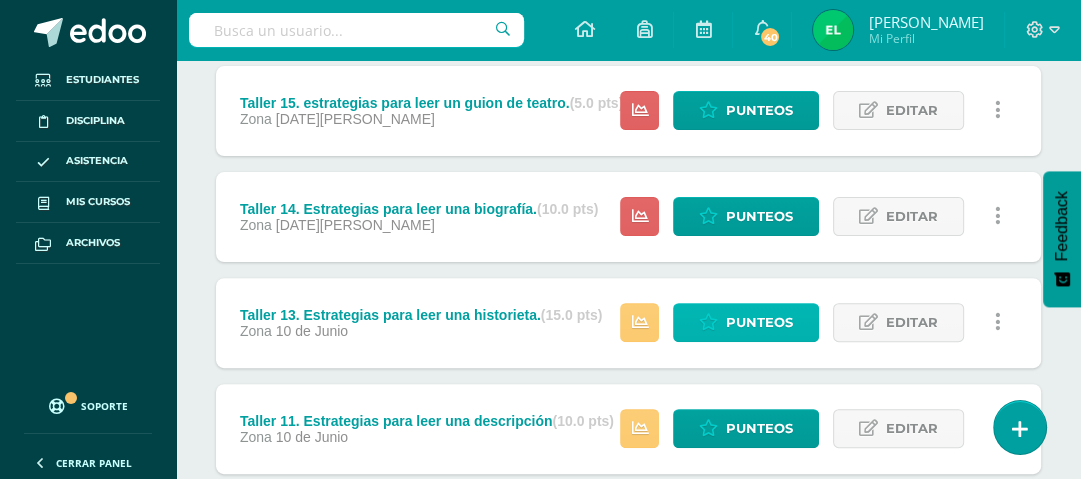 click on "Punteos" at bounding box center (759, 322) 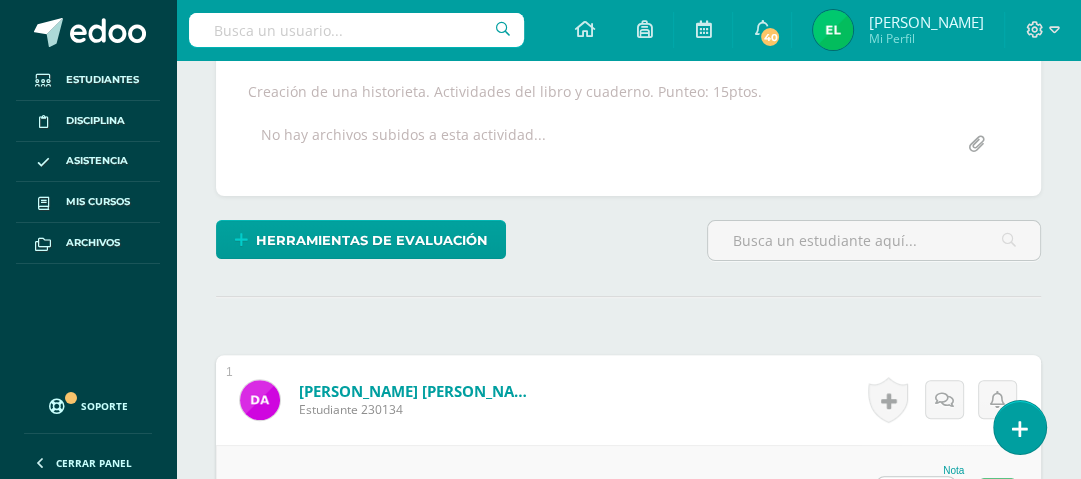 scroll, scrollTop: 392, scrollLeft: 0, axis: vertical 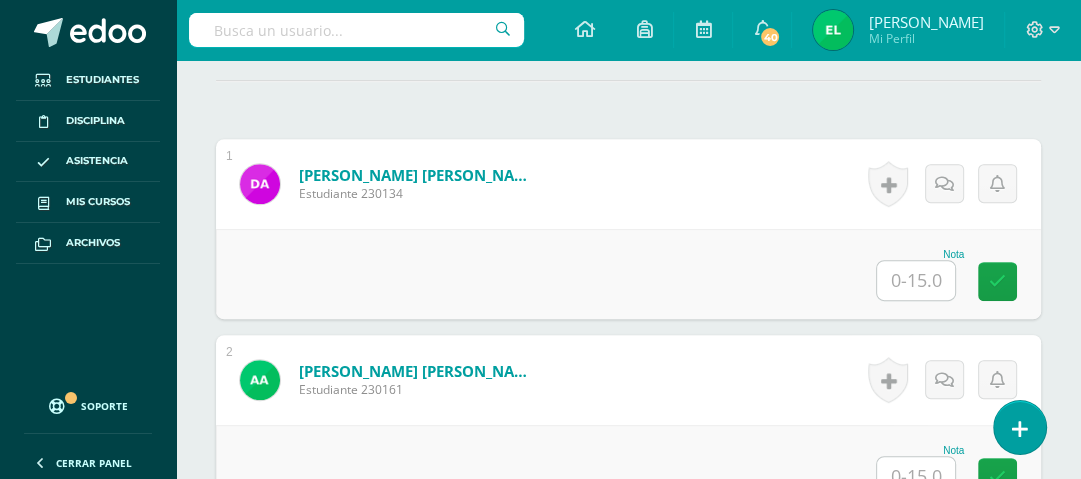 click at bounding box center [916, 280] 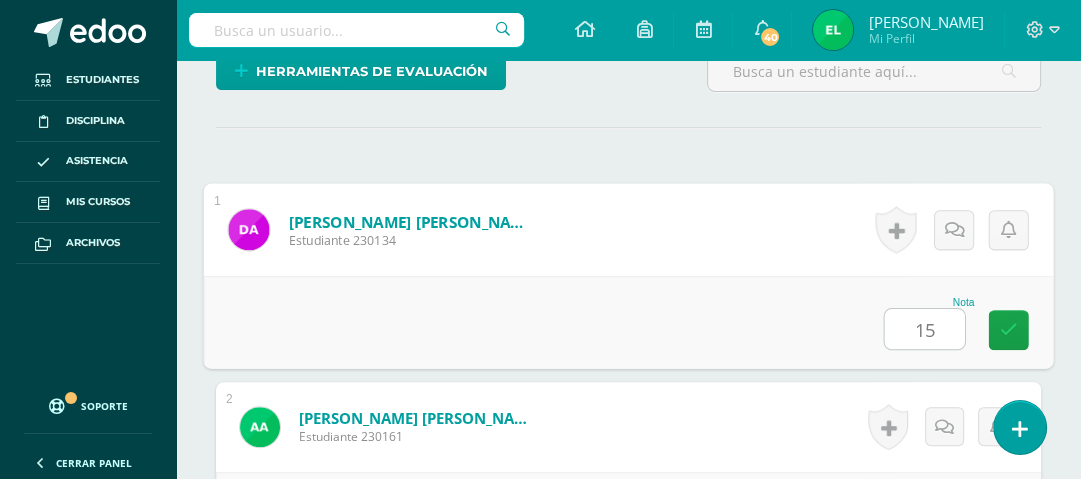 scroll, scrollTop: 673, scrollLeft: 0, axis: vertical 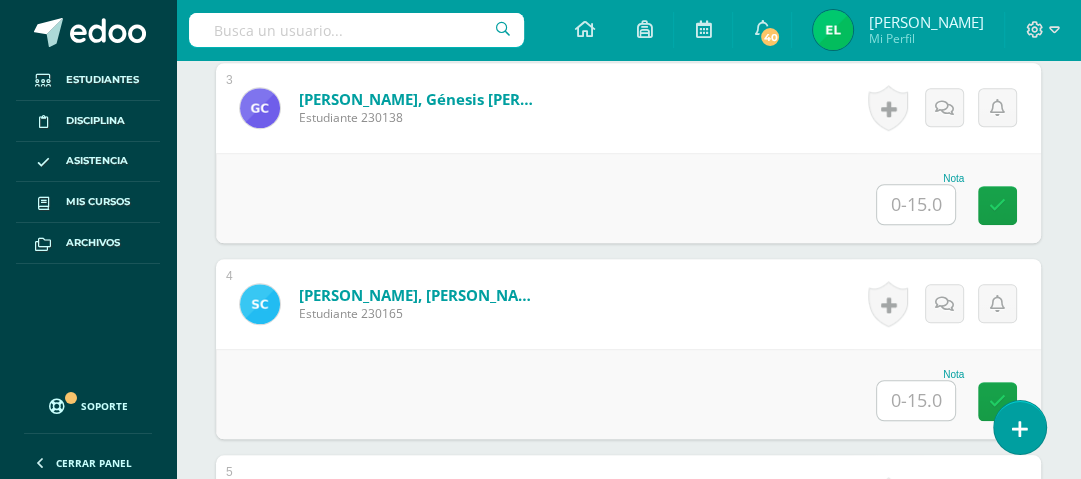 type on "15" 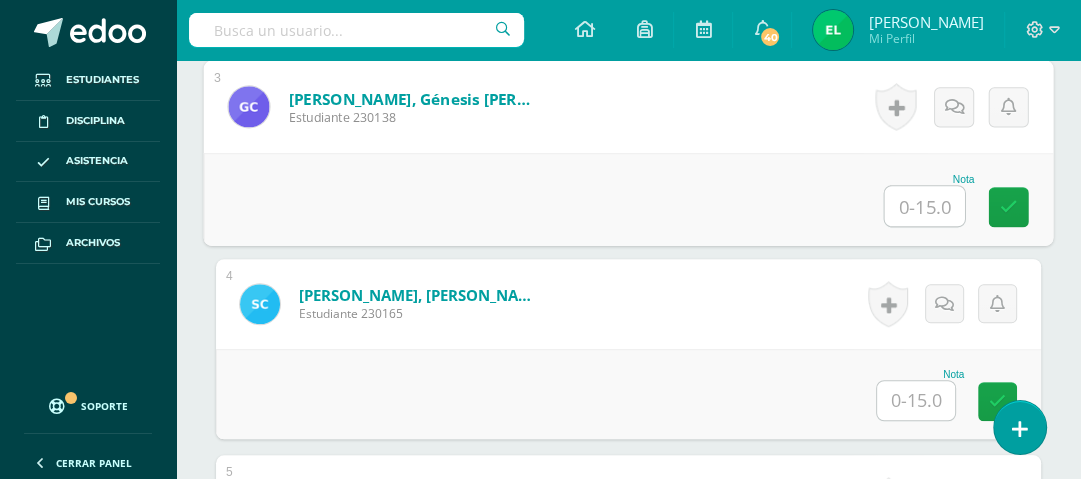 click at bounding box center (925, 206) 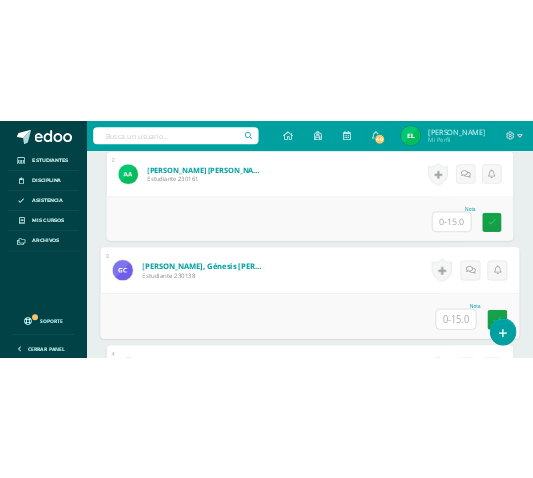 scroll, scrollTop: 916, scrollLeft: 0, axis: vertical 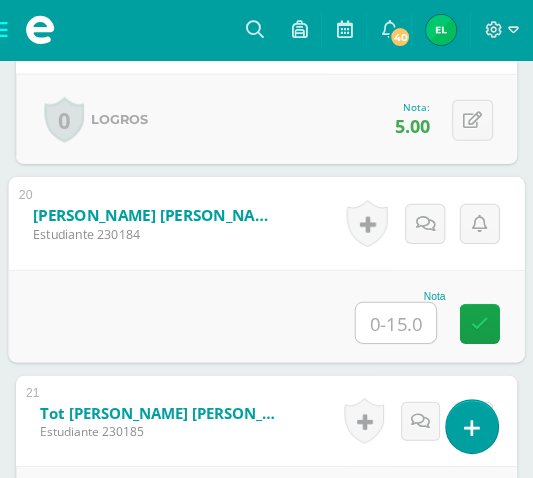 click at bounding box center [396, 323] 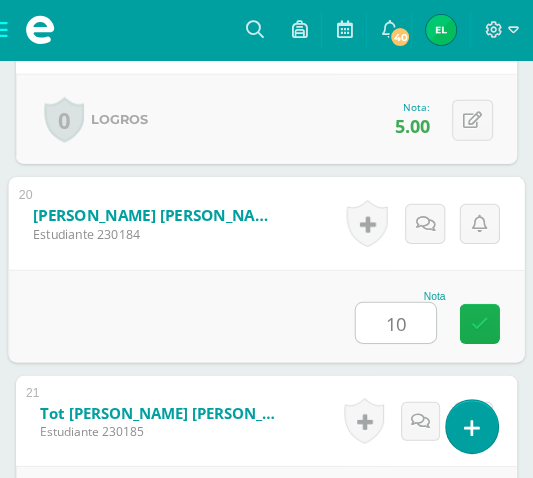 click at bounding box center [480, 323] 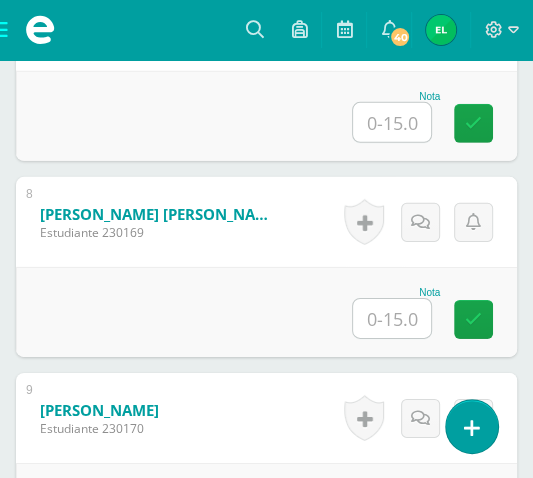 scroll, scrollTop: 2067, scrollLeft: 0, axis: vertical 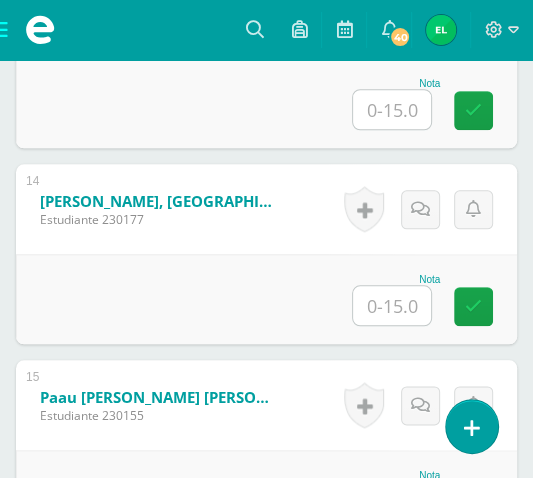type on "10" 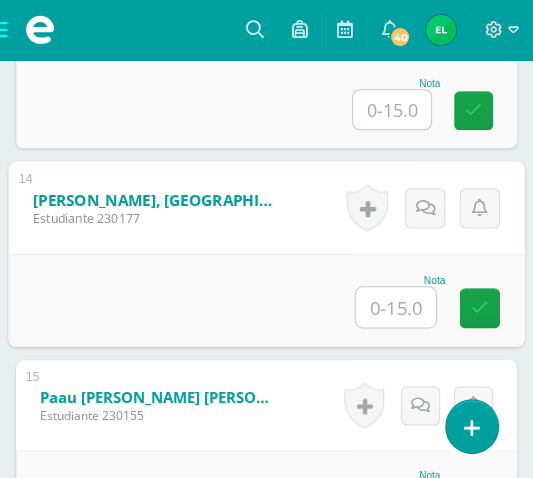 click at bounding box center (396, 307) 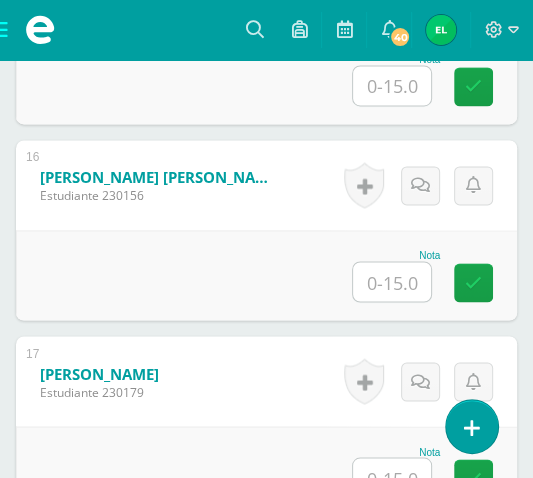 scroll, scrollTop: 3768, scrollLeft: 0, axis: vertical 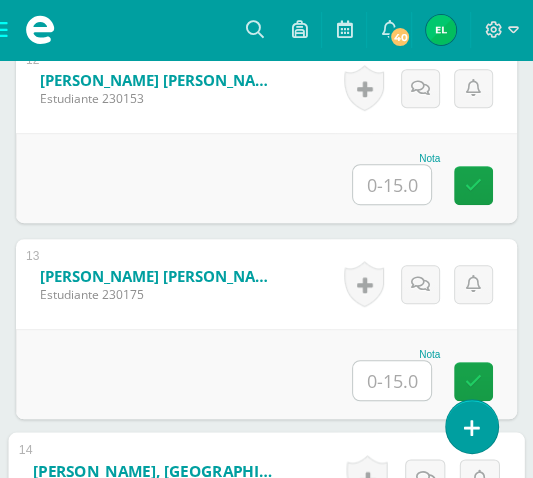 type on "15" 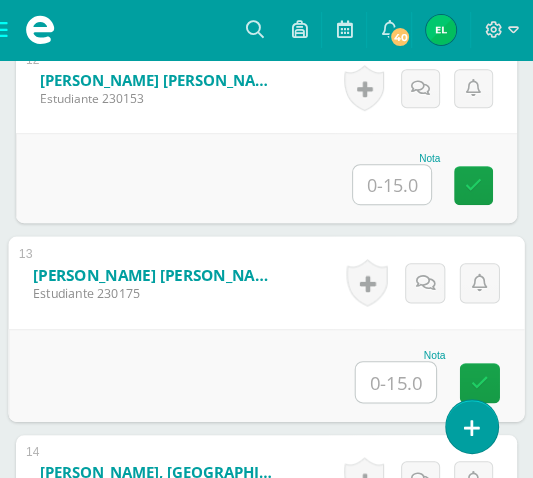 click at bounding box center (396, 382) 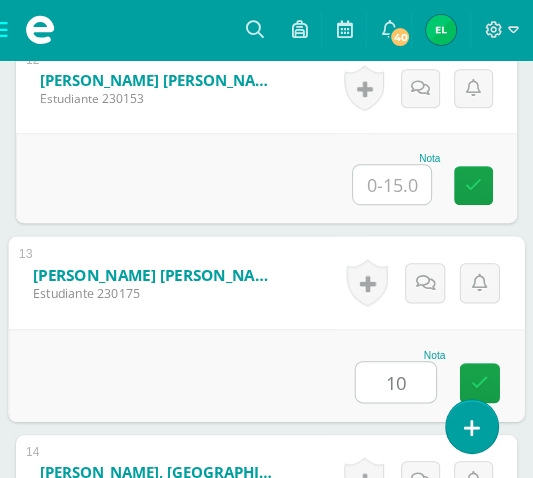 type on "10" 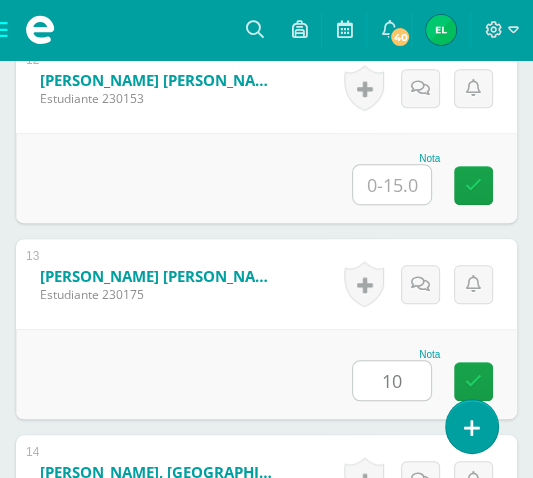 drag, startPoint x: 476, startPoint y: 366, endPoint x: 540, endPoint y: 323, distance: 77.10383 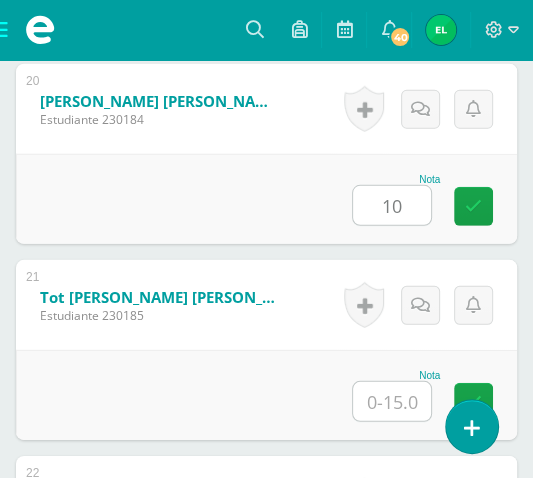 scroll, scrollTop: 4949, scrollLeft: 0, axis: vertical 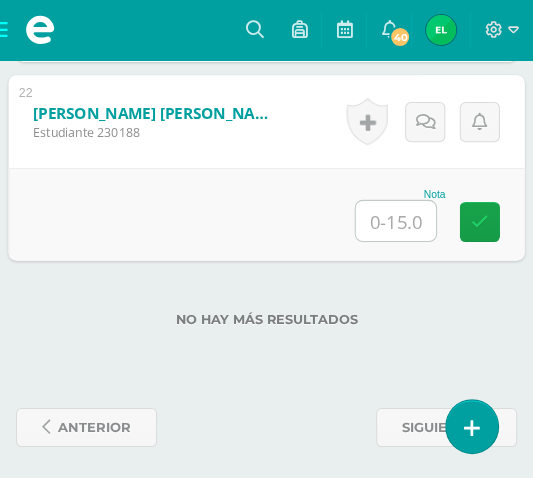 click at bounding box center [396, 221] 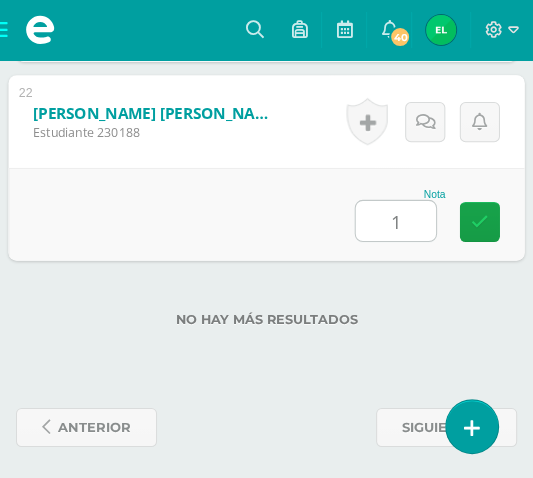 type on "15" 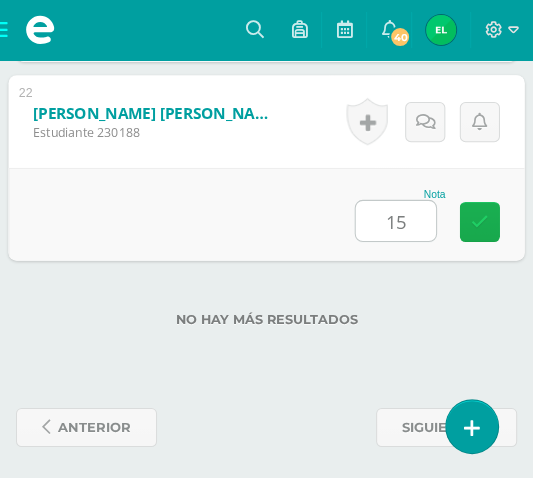 click at bounding box center [480, 222] 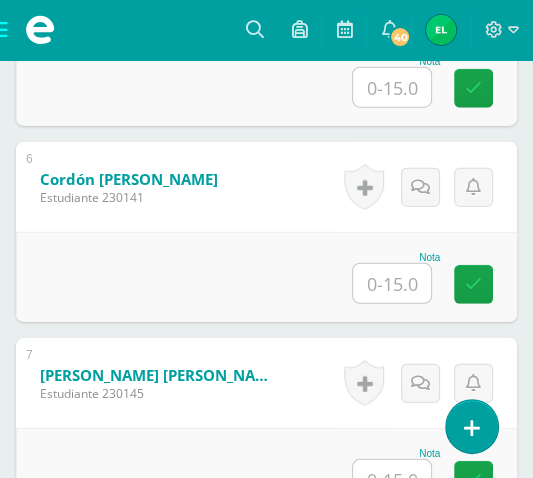 scroll, scrollTop: 1768, scrollLeft: 0, axis: vertical 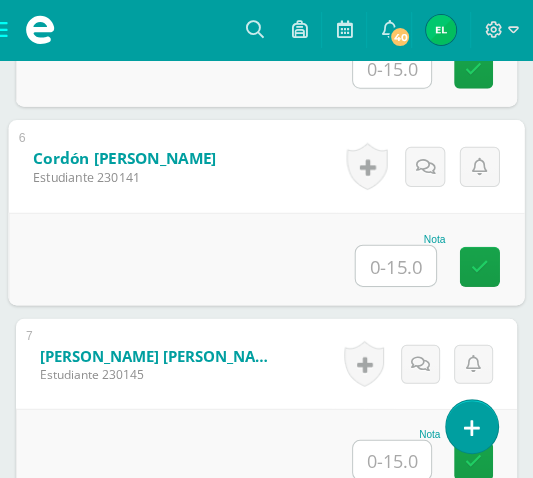 click at bounding box center [396, 266] 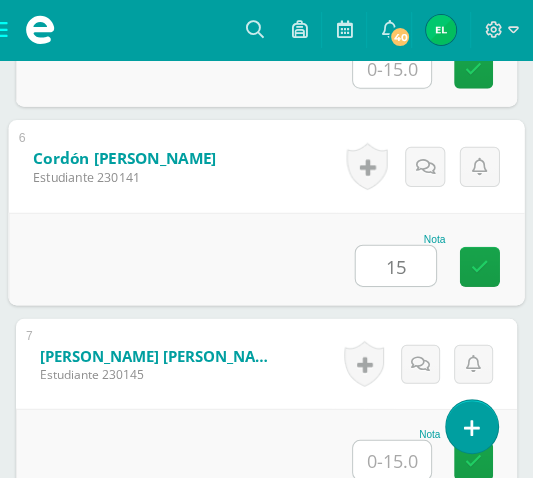 type on "15" 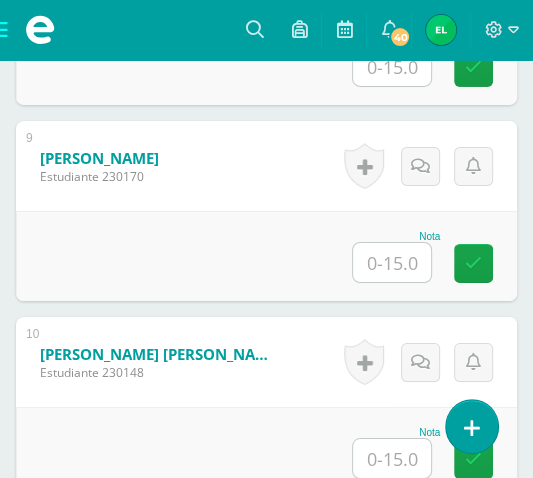 scroll, scrollTop: 2368, scrollLeft: 0, axis: vertical 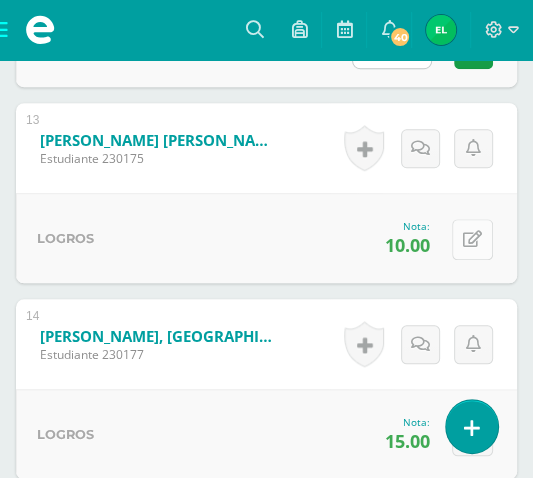 click at bounding box center (472, 239) 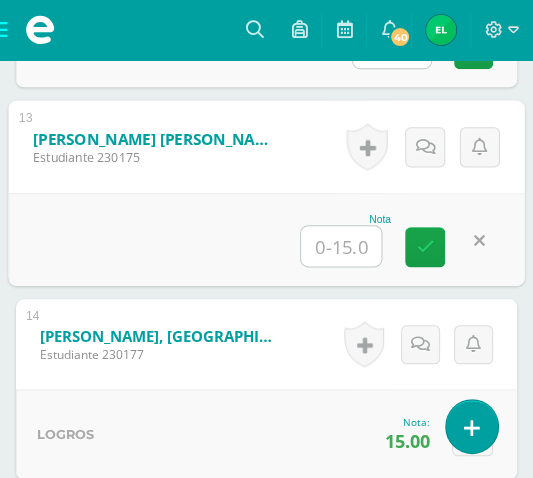 type on "5" 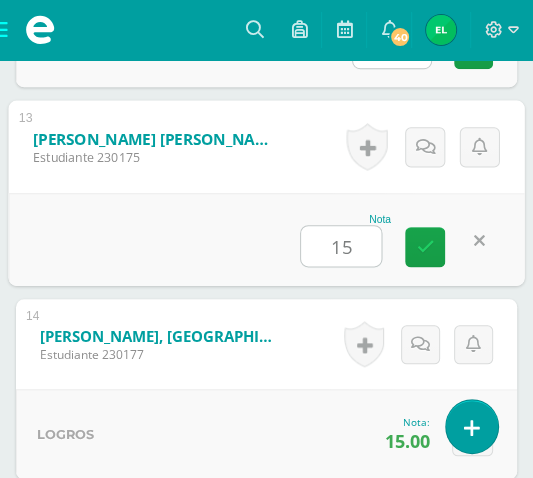 type on "15" 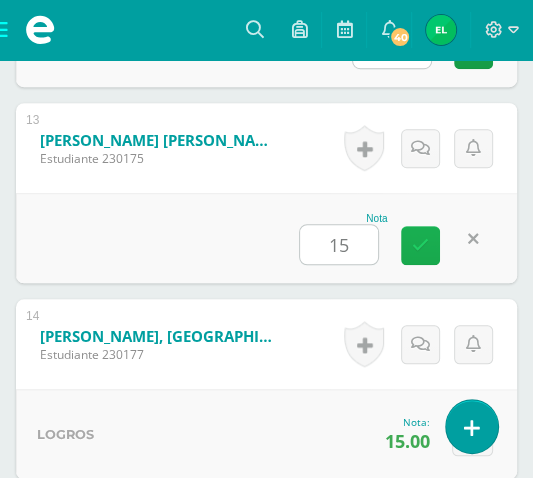 click at bounding box center [420, 245] 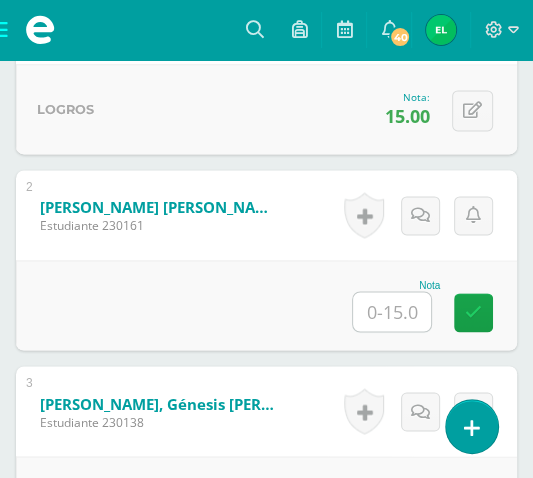 scroll, scrollTop: 956, scrollLeft: 0, axis: vertical 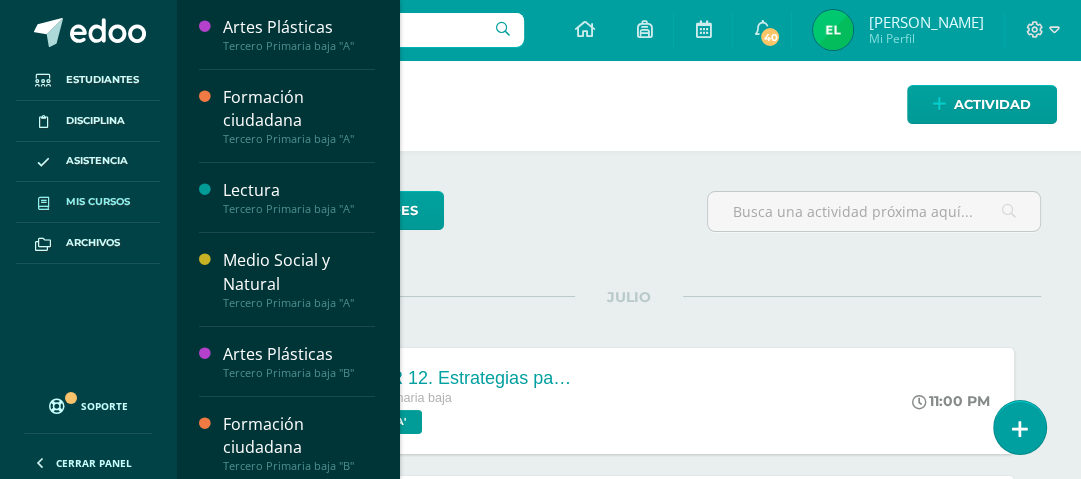 click on "Mis cursos" at bounding box center (98, 202) 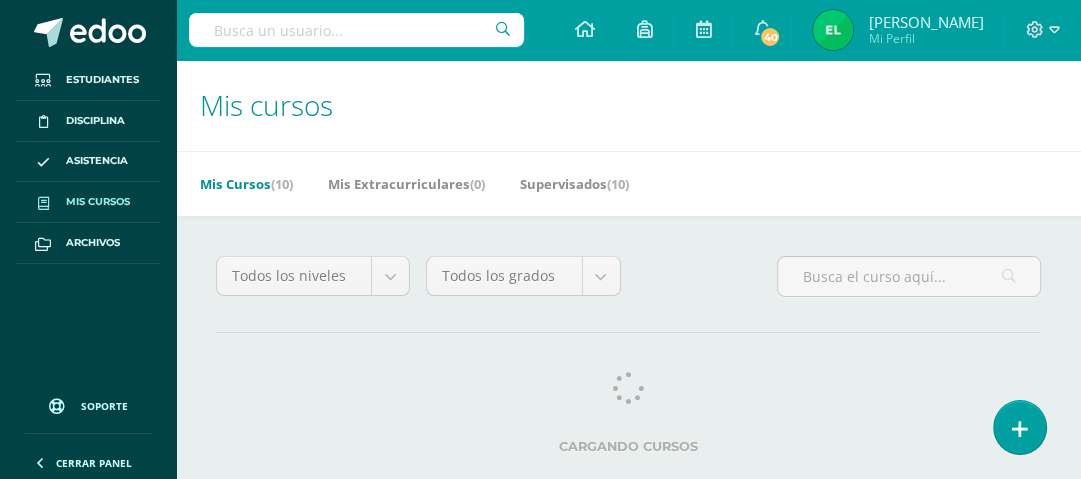 scroll, scrollTop: 0, scrollLeft: 0, axis: both 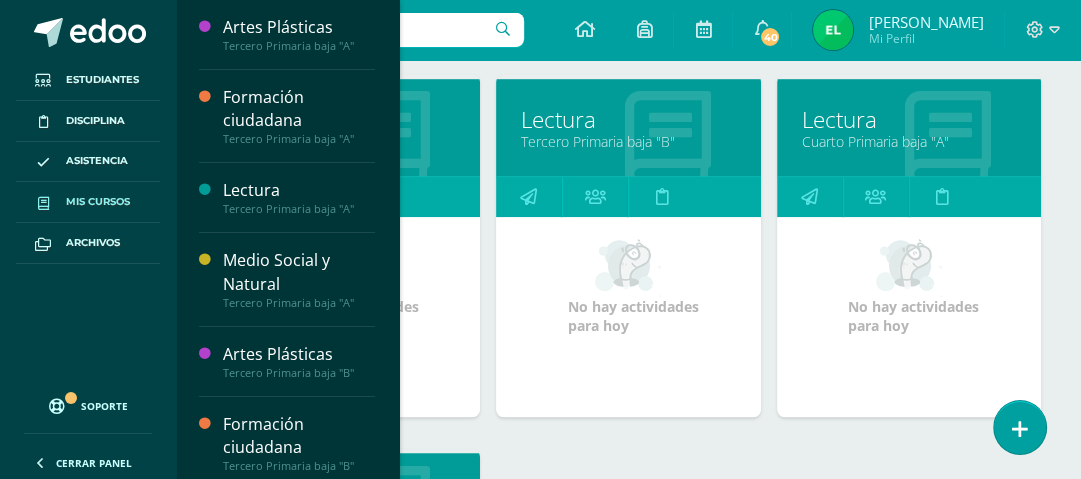 click at bounding box center (387, 503) 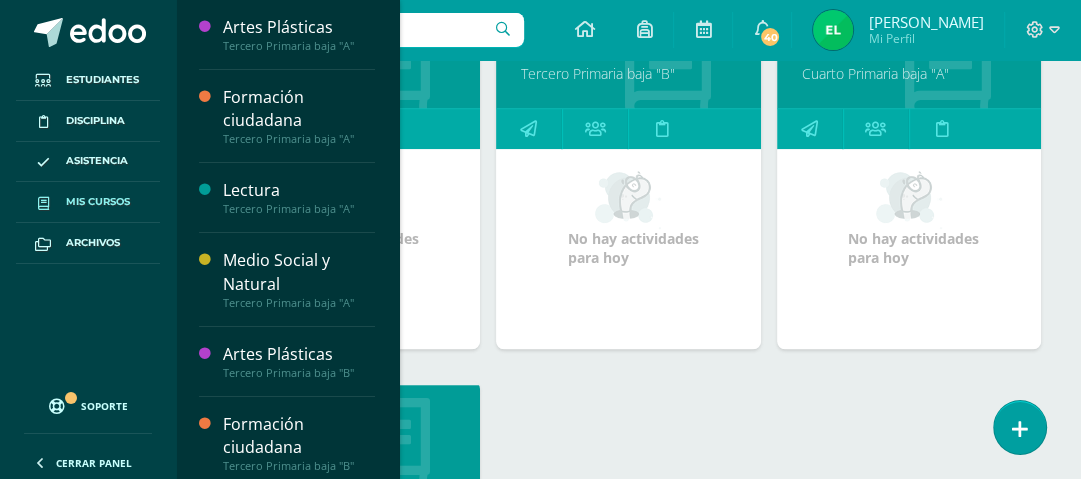 scroll, scrollTop: 1122, scrollLeft: 0, axis: vertical 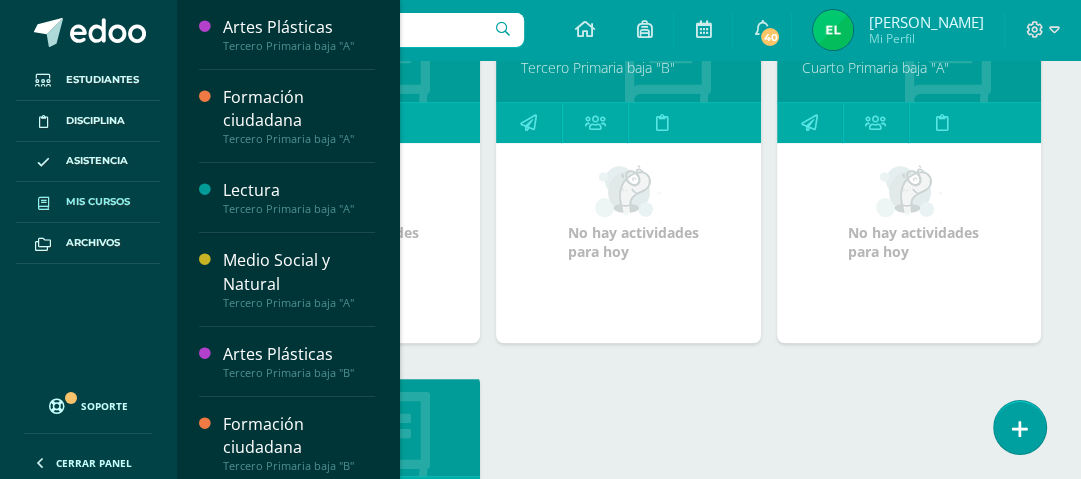 click on "Cuarto Primaria baja "B"" at bounding box center [348, 441] 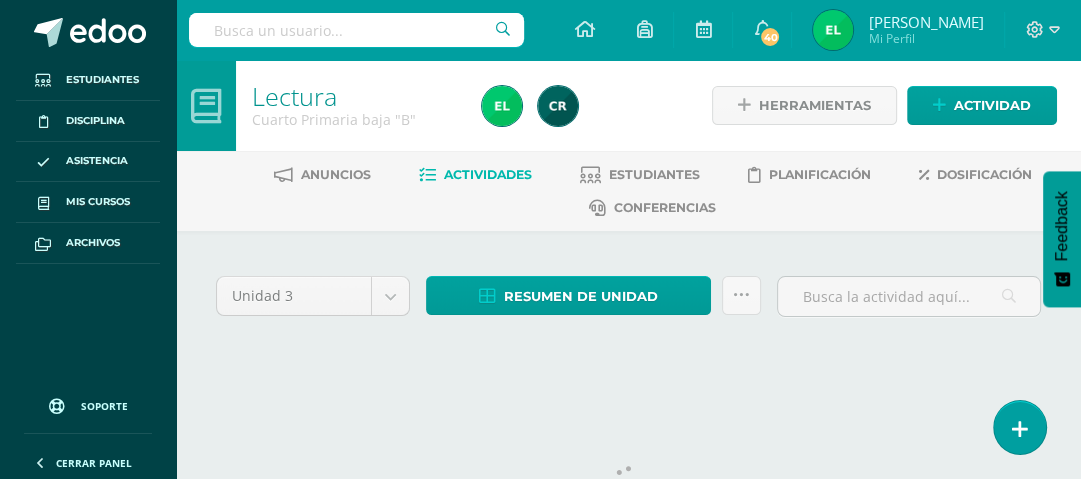 scroll, scrollTop: 0, scrollLeft: 0, axis: both 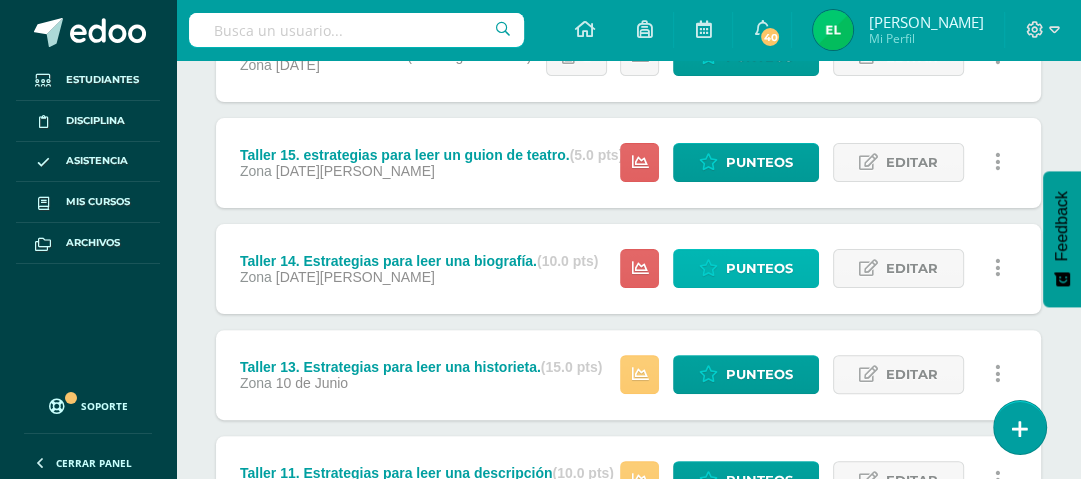 click on "Punteos" at bounding box center [759, 268] 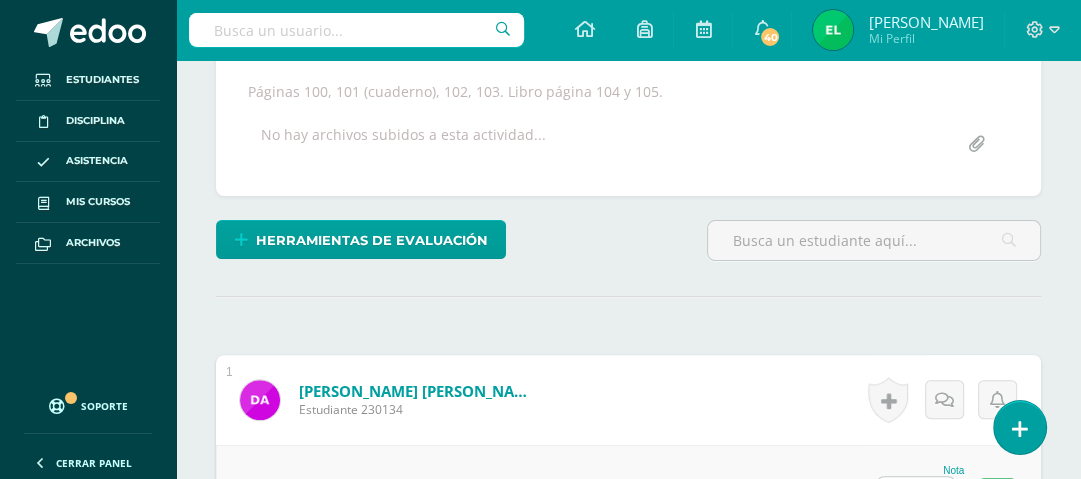 scroll, scrollTop: 392, scrollLeft: 0, axis: vertical 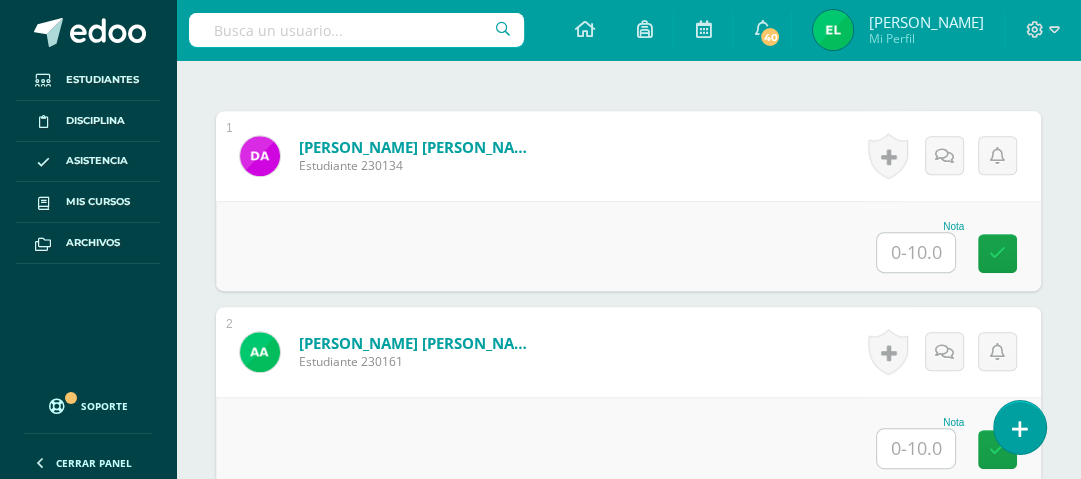 click at bounding box center [916, 252] 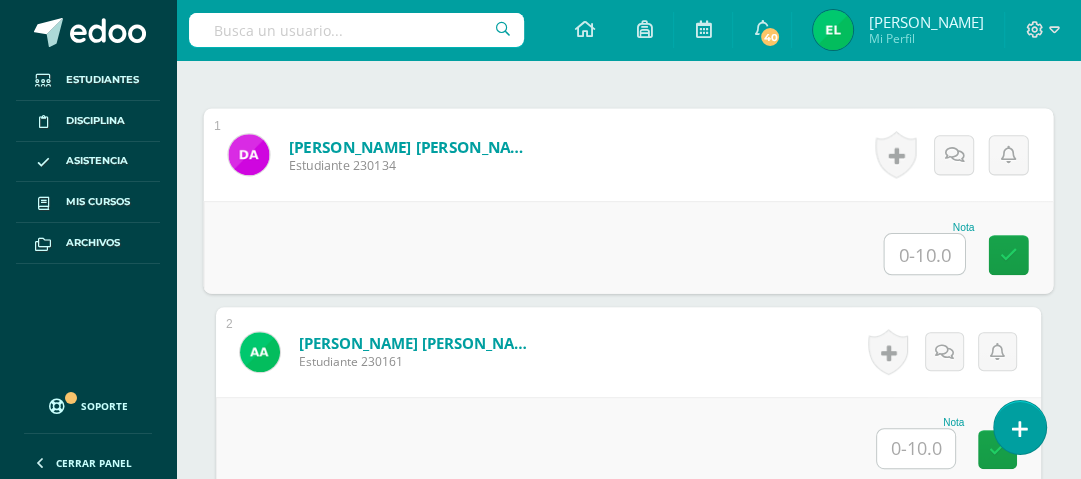 type on "0" 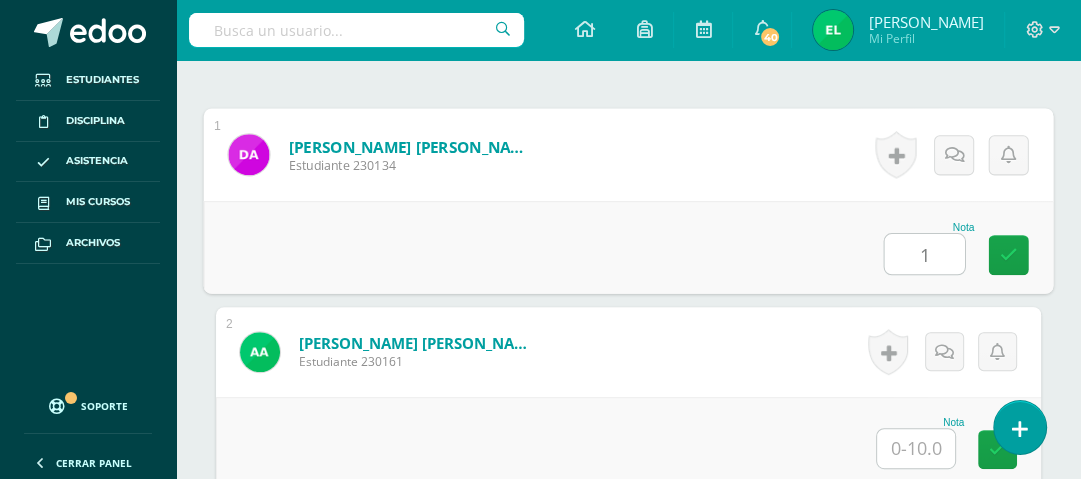 type on "10" 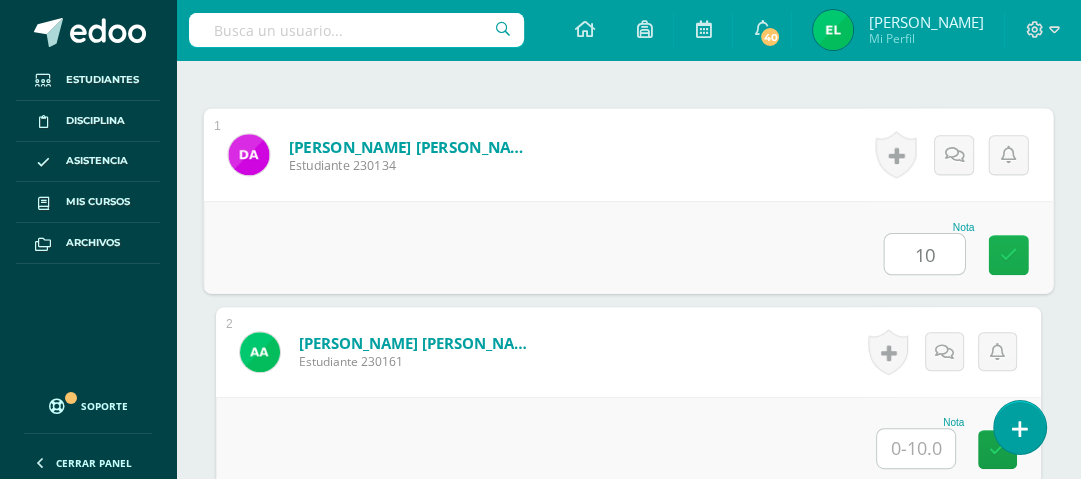 click at bounding box center [1009, 255] 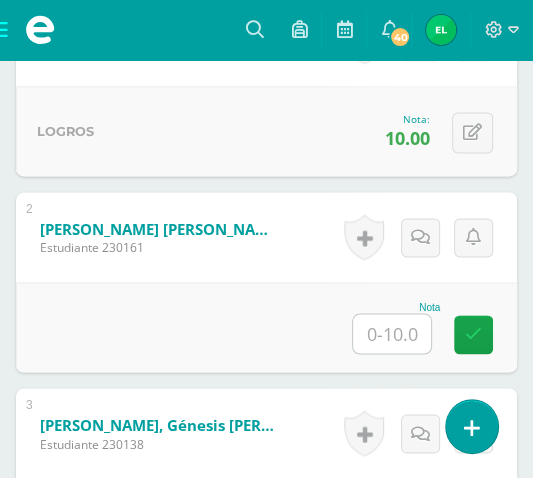 scroll, scrollTop: 905, scrollLeft: 0, axis: vertical 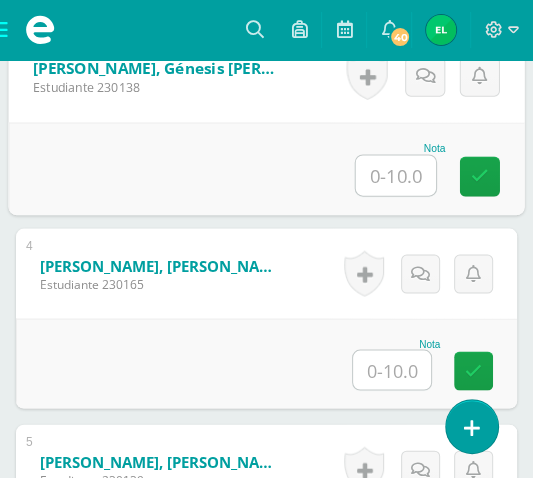 click at bounding box center [396, 175] 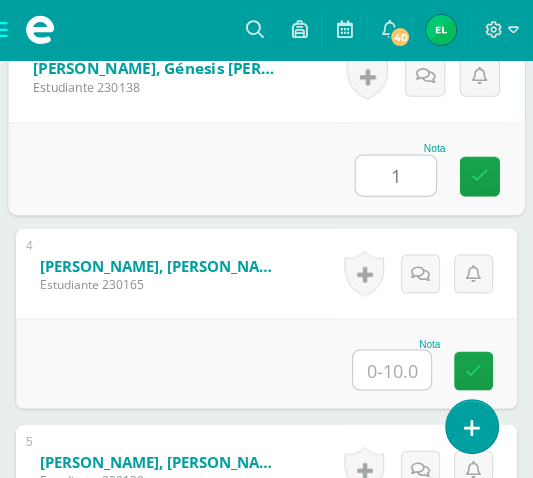 type on "10" 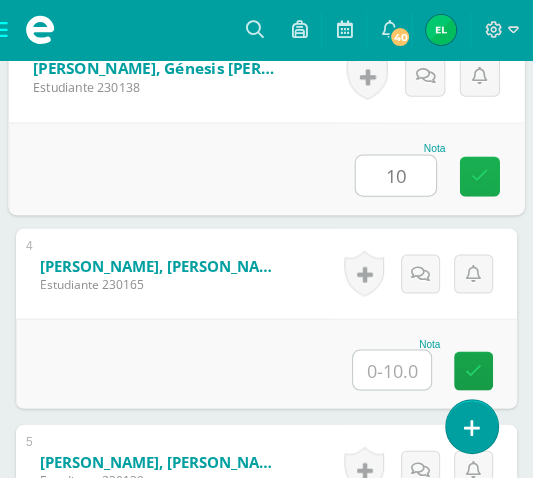 click at bounding box center (480, 175) 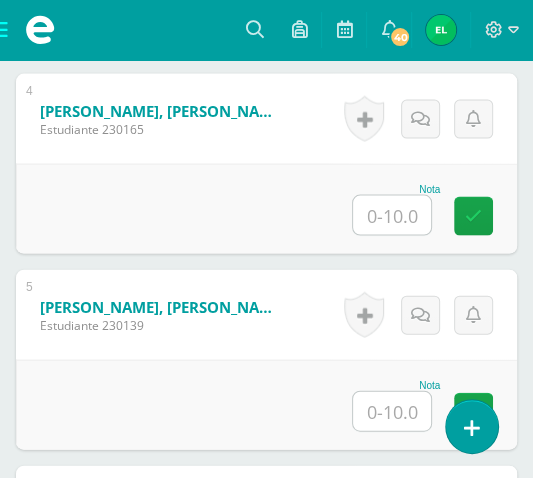 scroll, scrollTop: 1416, scrollLeft: 0, axis: vertical 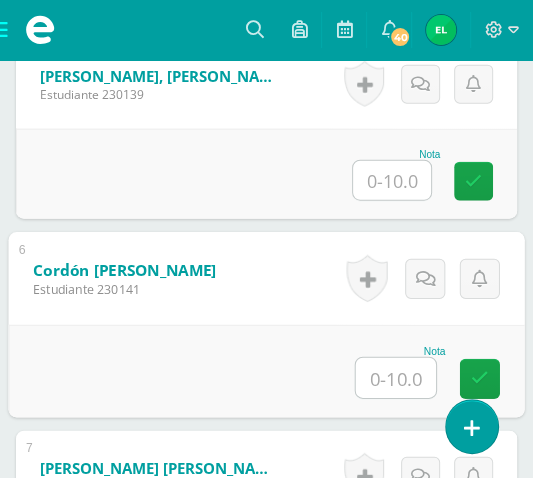 click at bounding box center [396, 378] 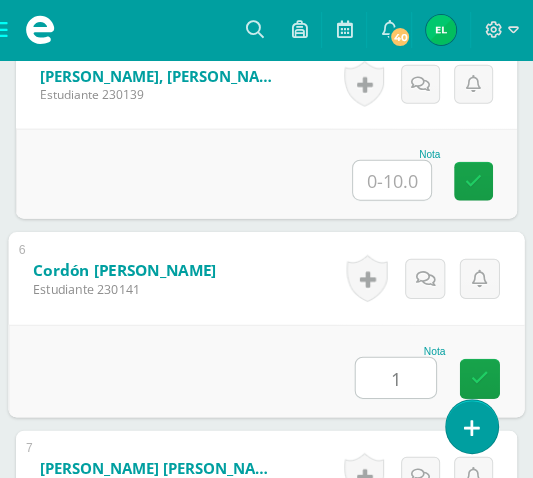 type on "10" 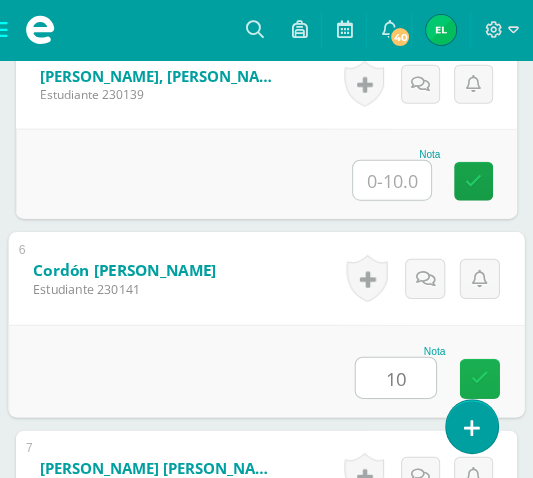 click at bounding box center (480, 378) 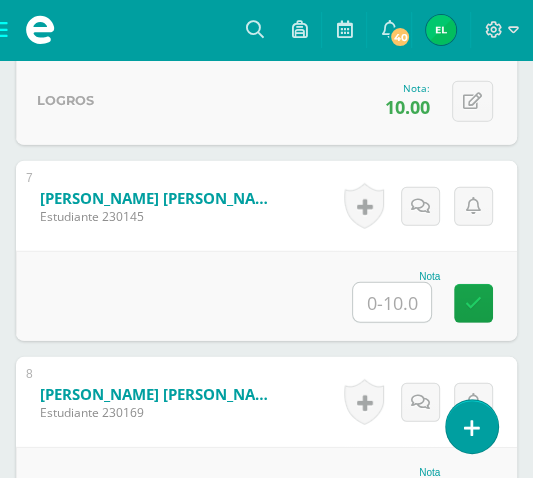 scroll, scrollTop: 1936, scrollLeft: 0, axis: vertical 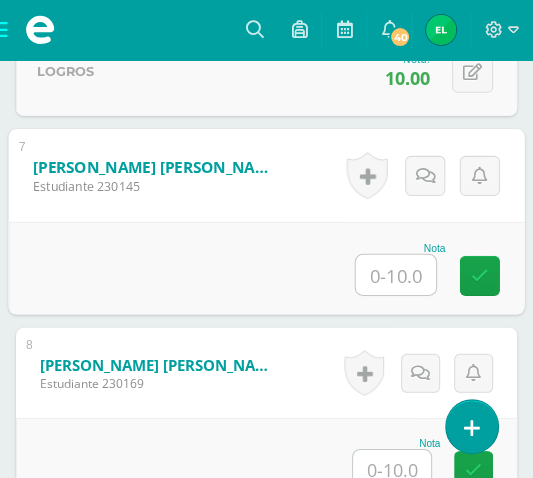 click at bounding box center (396, 275) 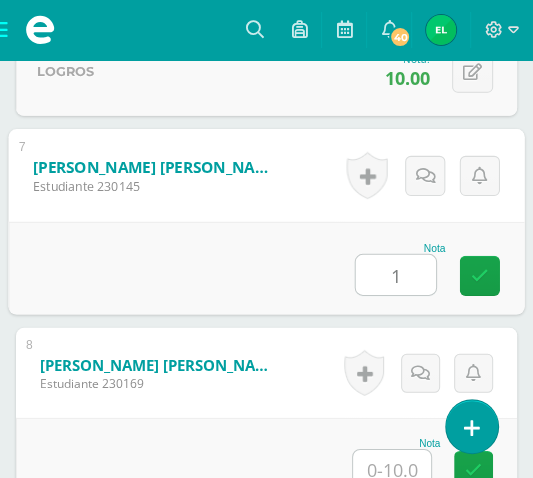 type on "10" 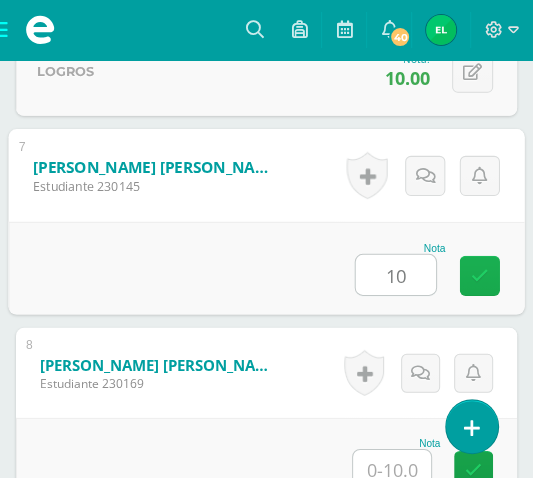 click at bounding box center (480, 276) 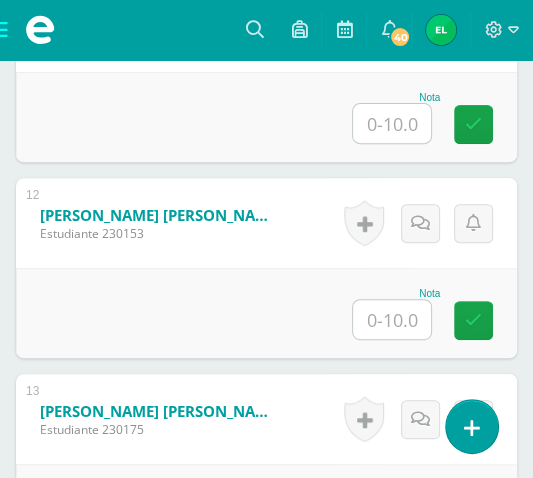 scroll, scrollTop: 2899, scrollLeft: 0, axis: vertical 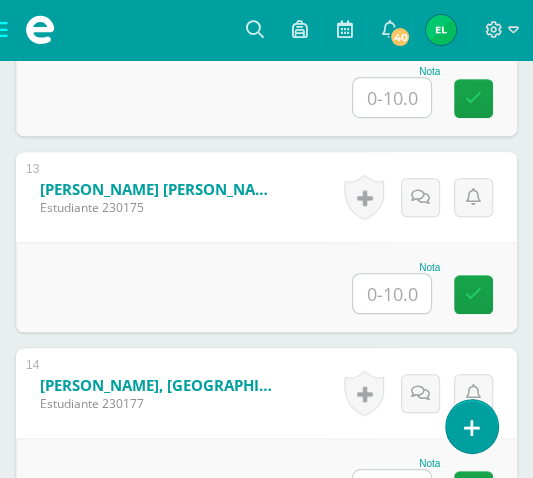 click at bounding box center (392, 293) 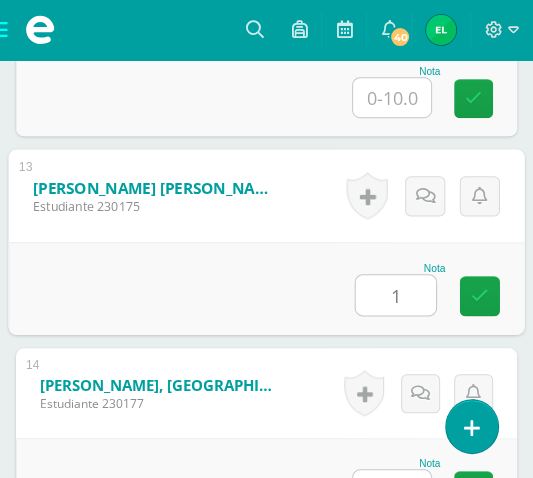 type on "10" 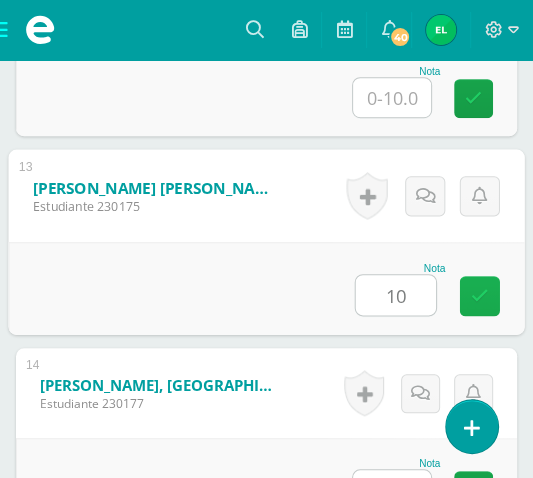 click at bounding box center [480, 295] 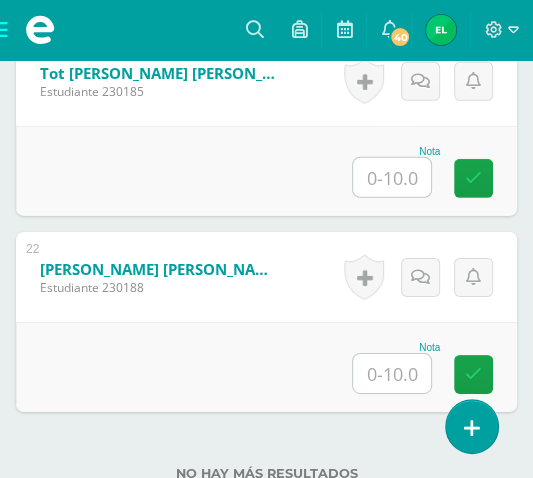 scroll, scrollTop: 4930, scrollLeft: 0, axis: vertical 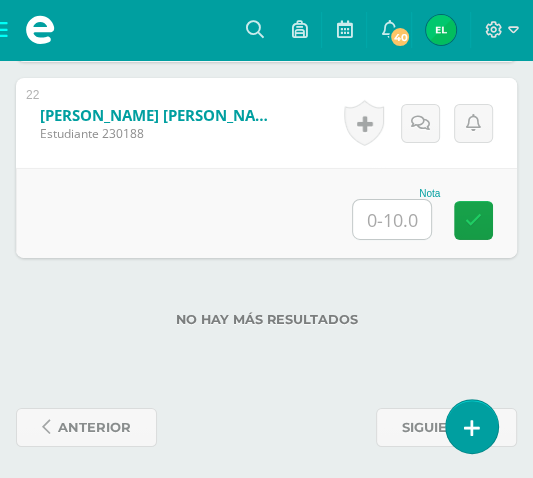 click at bounding box center [392, 219] 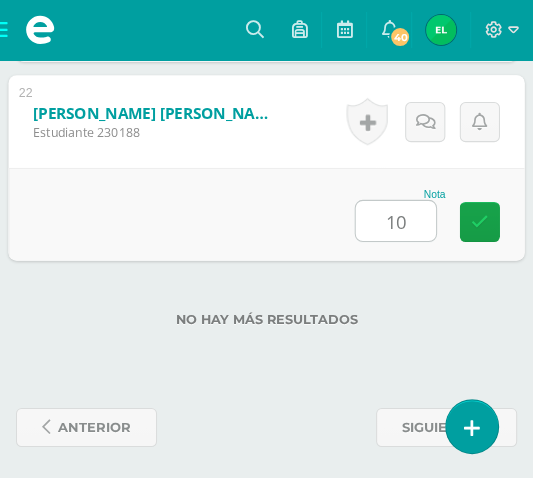 type on "10" 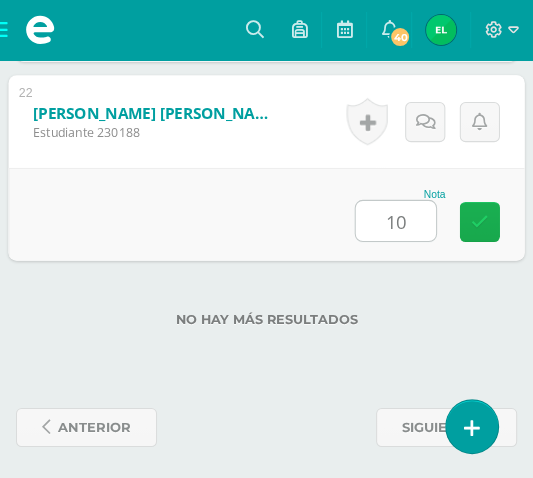 click at bounding box center [480, 222] 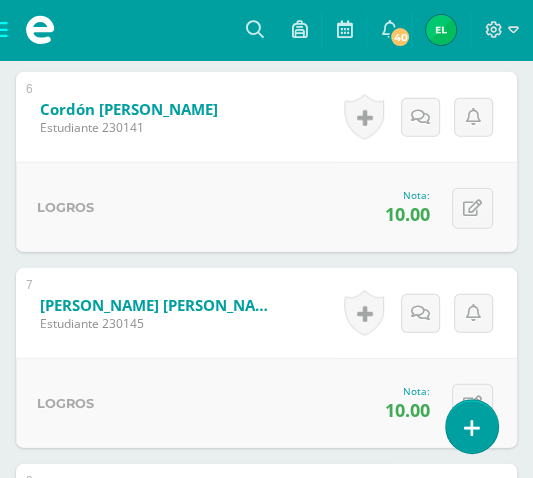 scroll, scrollTop: 1791, scrollLeft: 0, axis: vertical 